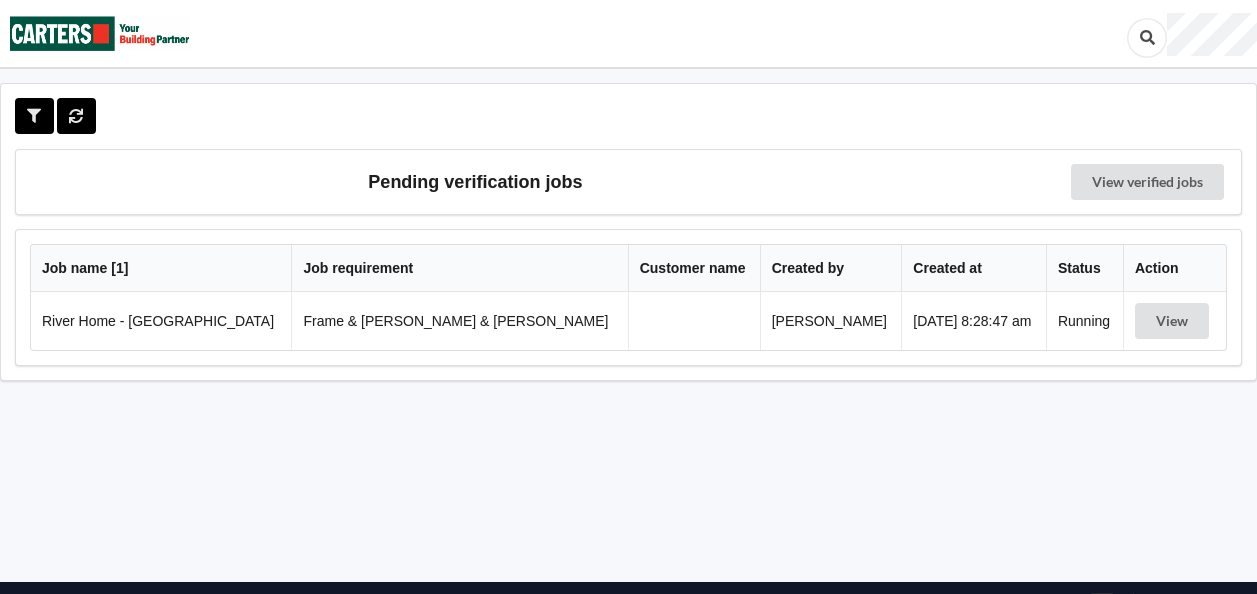 scroll, scrollTop: 0, scrollLeft: 0, axis: both 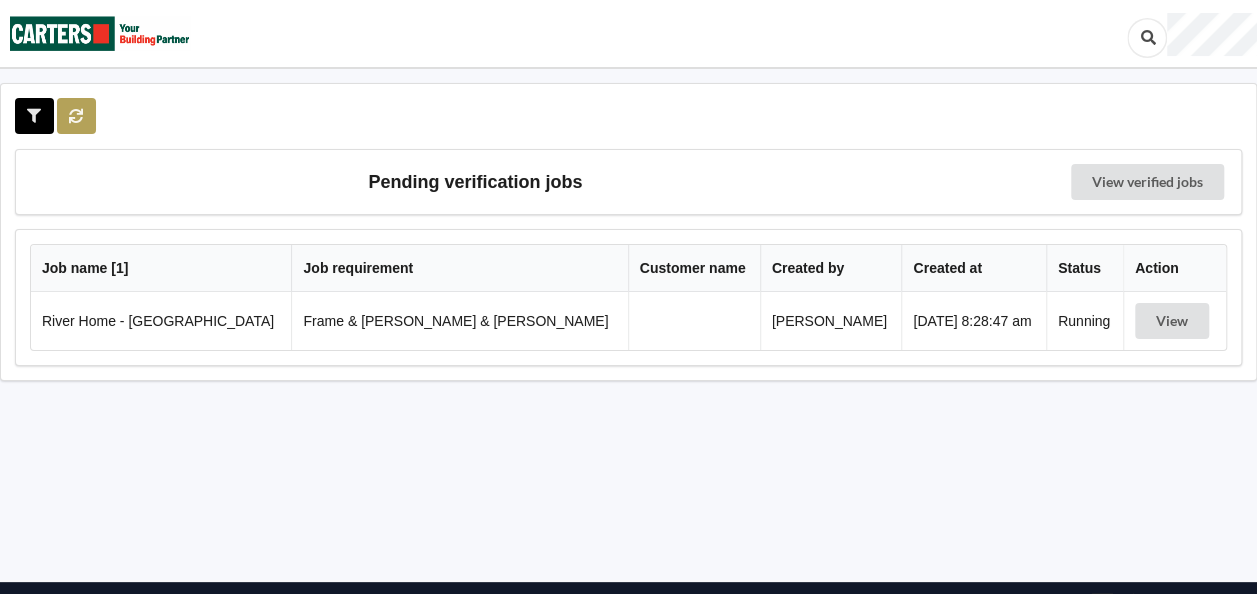 click at bounding box center [76, 116] 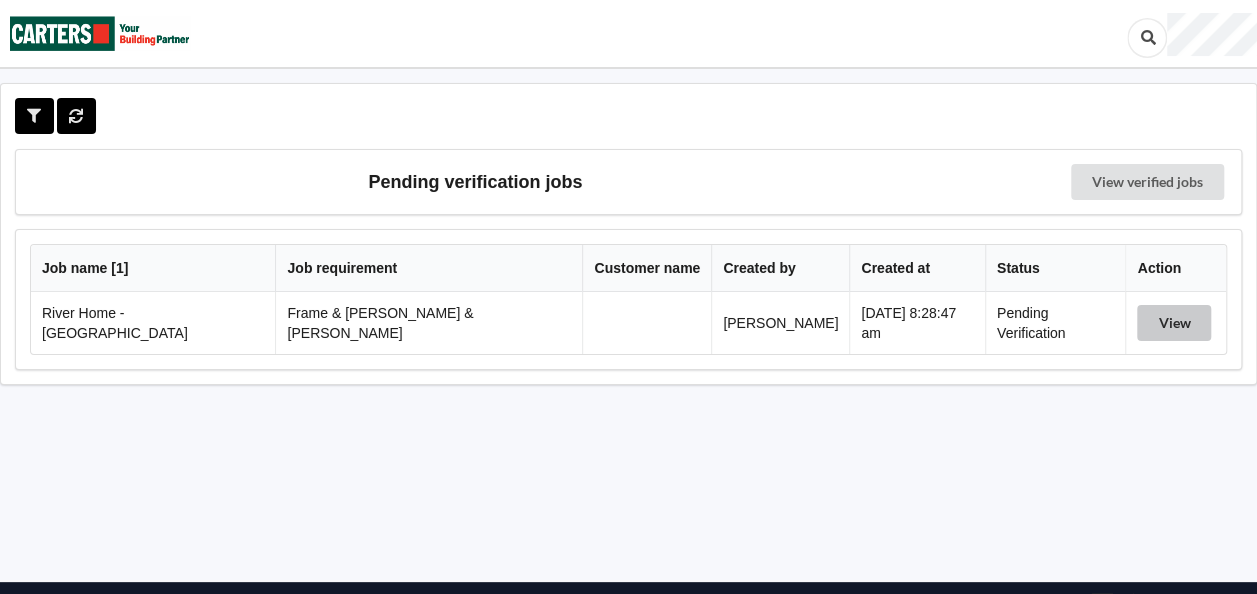 click on "View" at bounding box center (1174, 323) 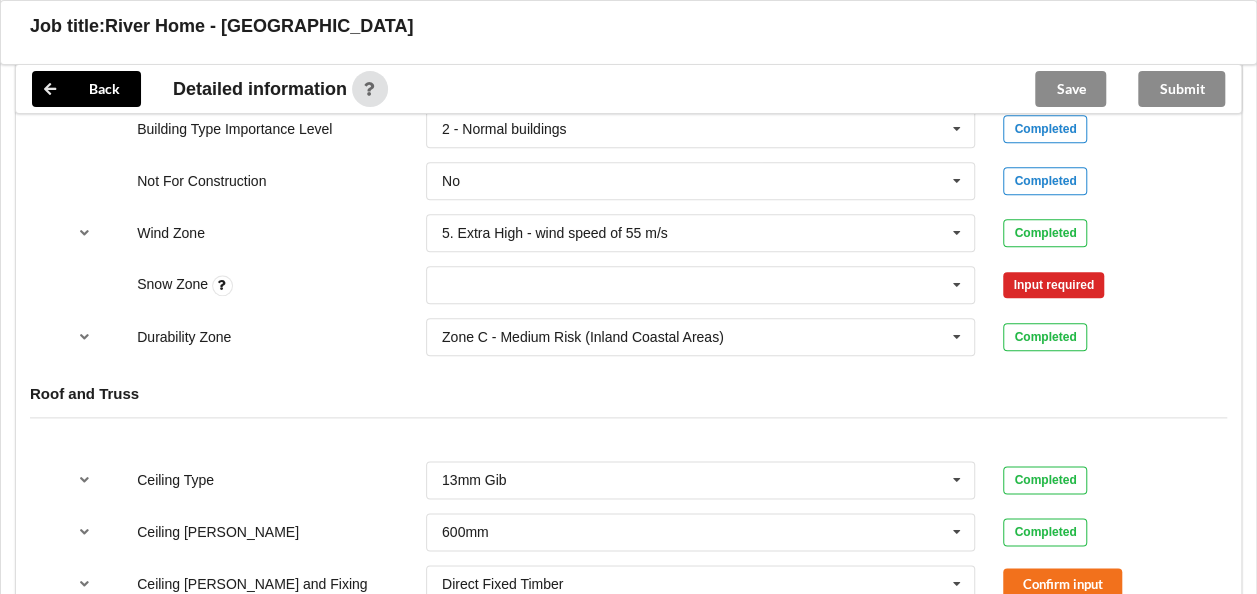 scroll, scrollTop: 1000, scrollLeft: 0, axis: vertical 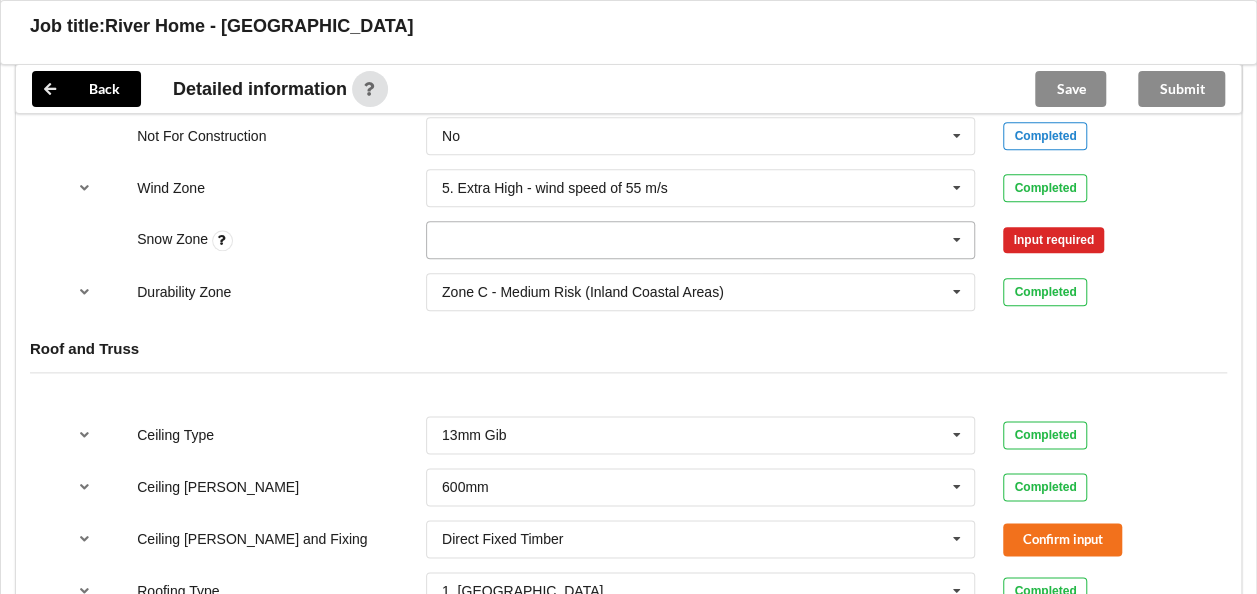 click at bounding box center [702, 240] 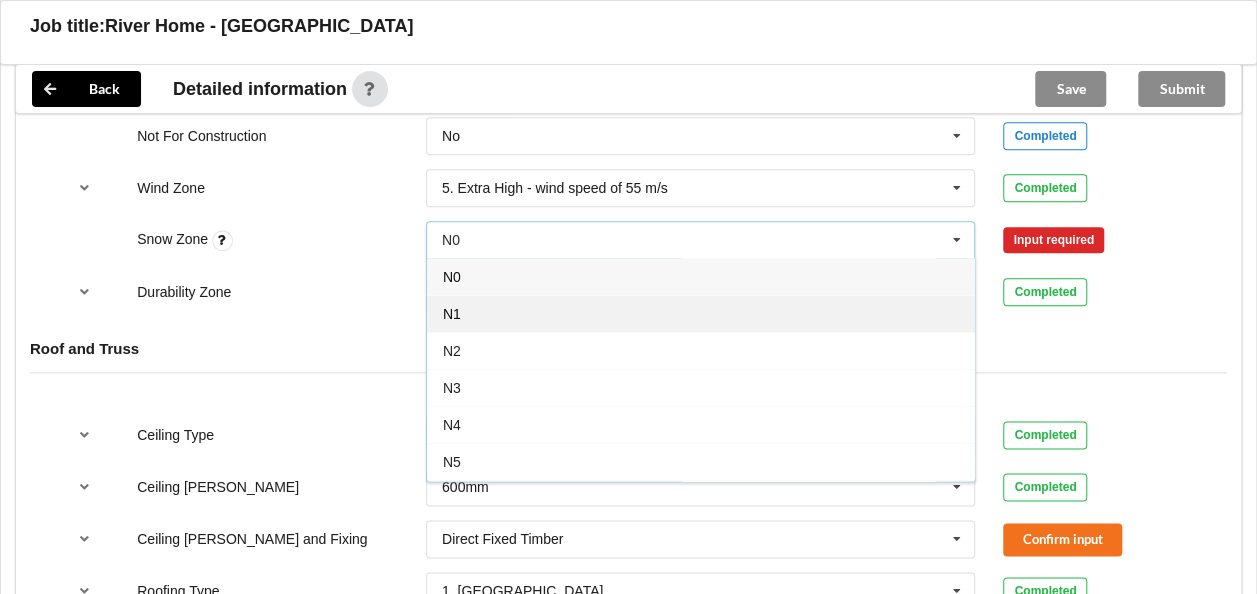 click on "N1" at bounding box center (701, 313) 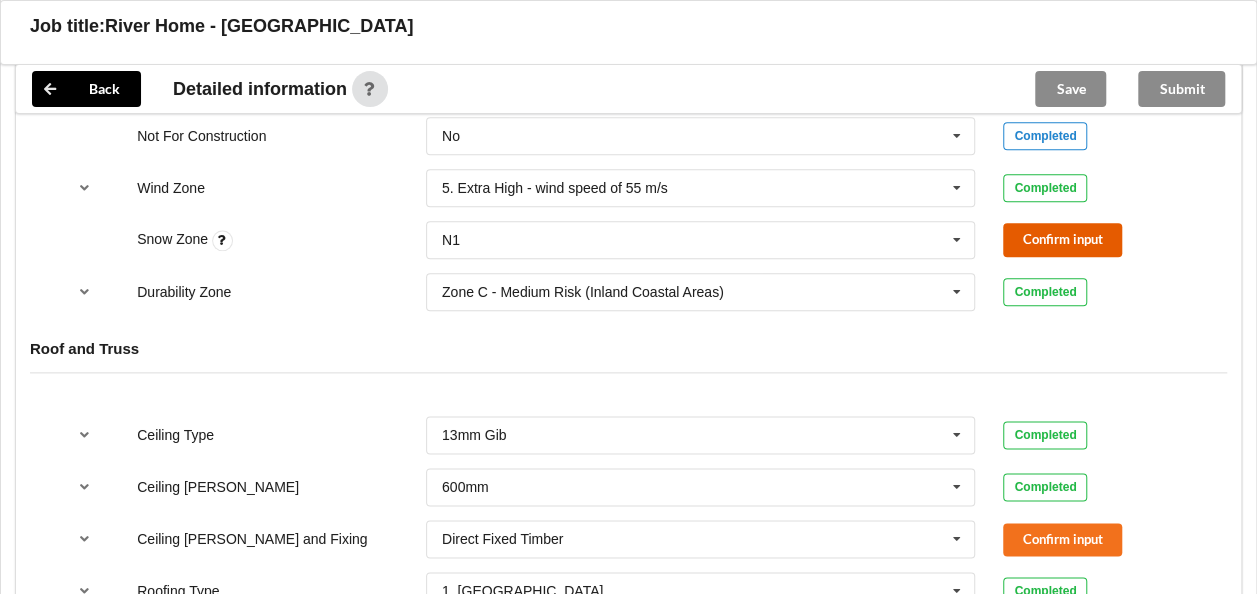 click on "Confirm input" at bounding box center [1062, 239] 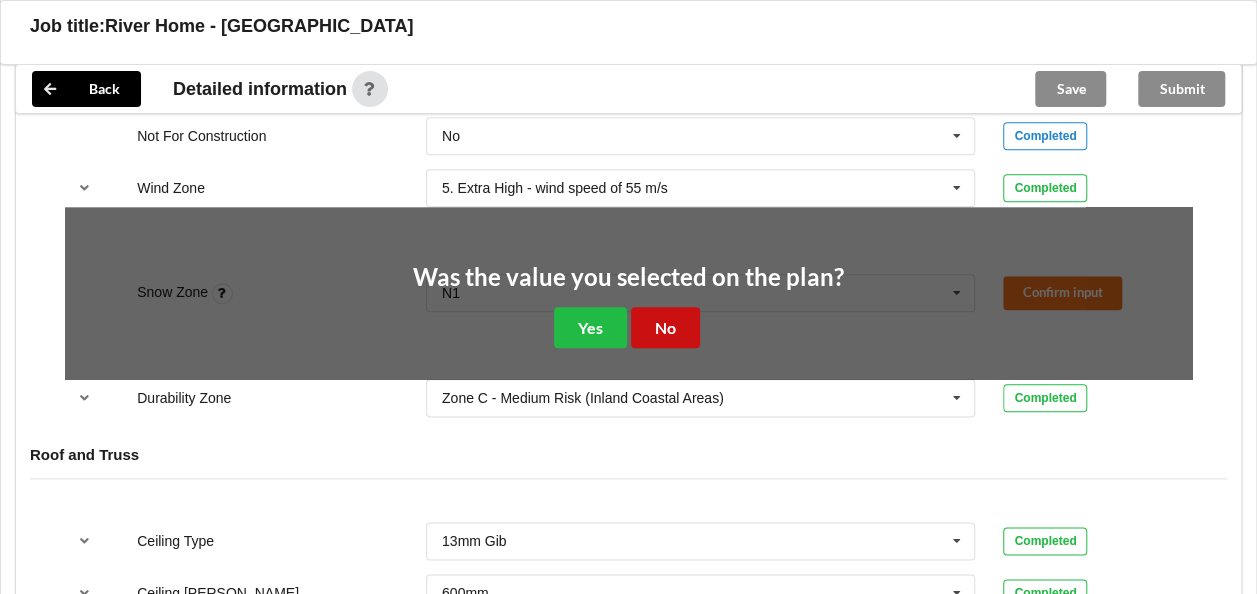 click on "No" at bounding box center (665, 327) 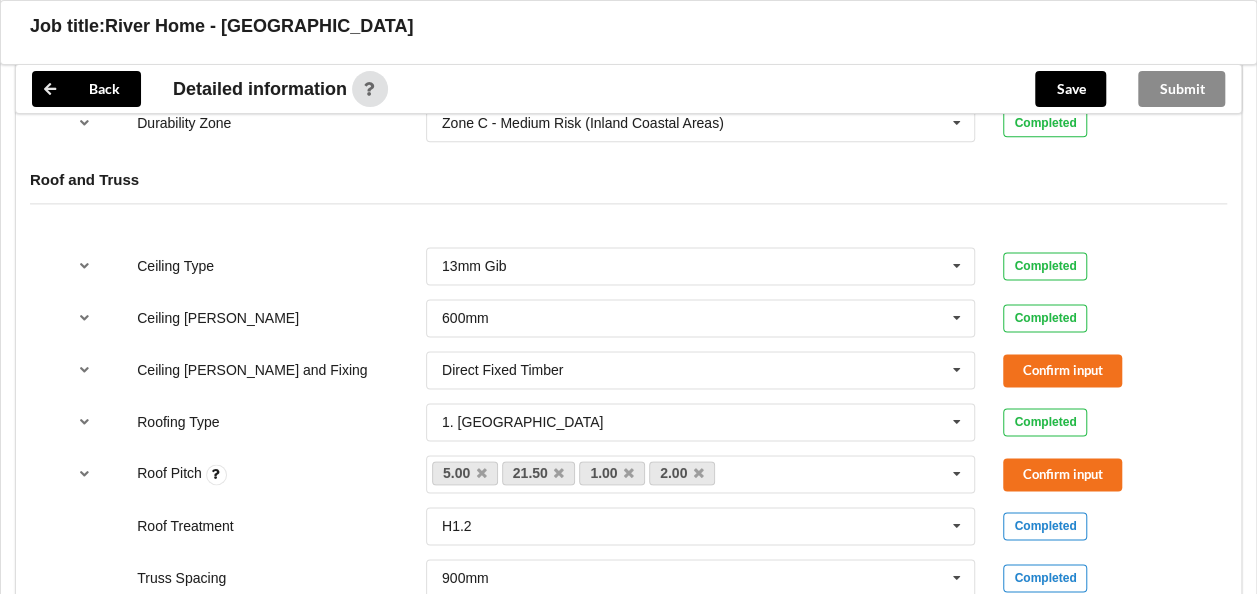 scroll, scrollTop: 1200, scrollLeft: 0, axis: vertical 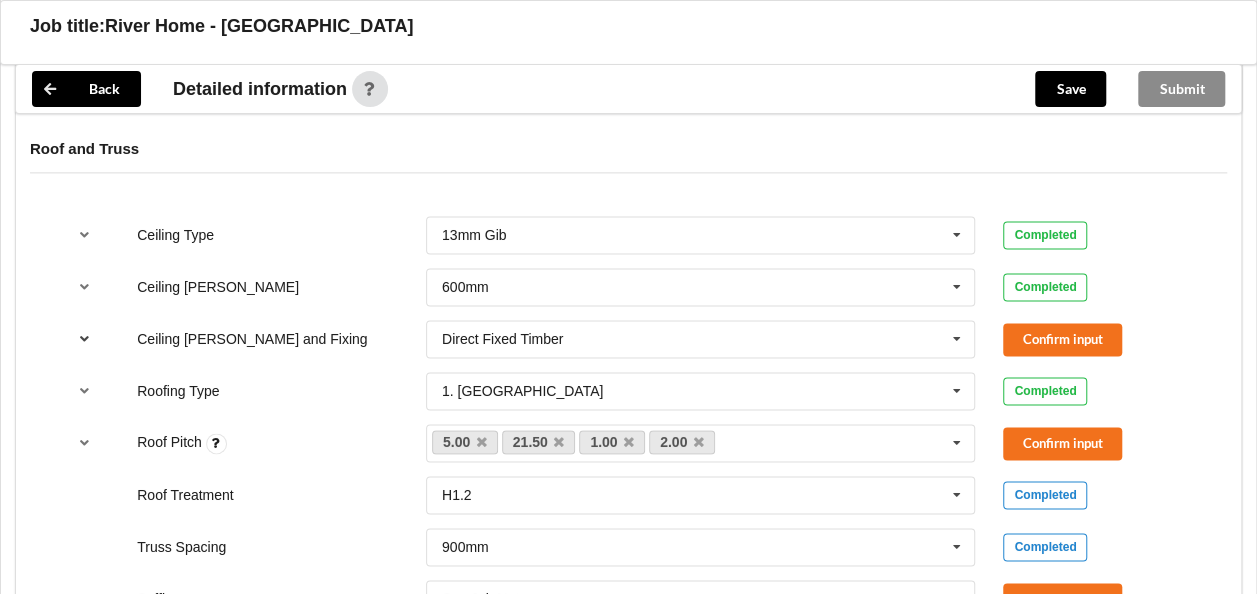 click at bounding box center (84, 338) 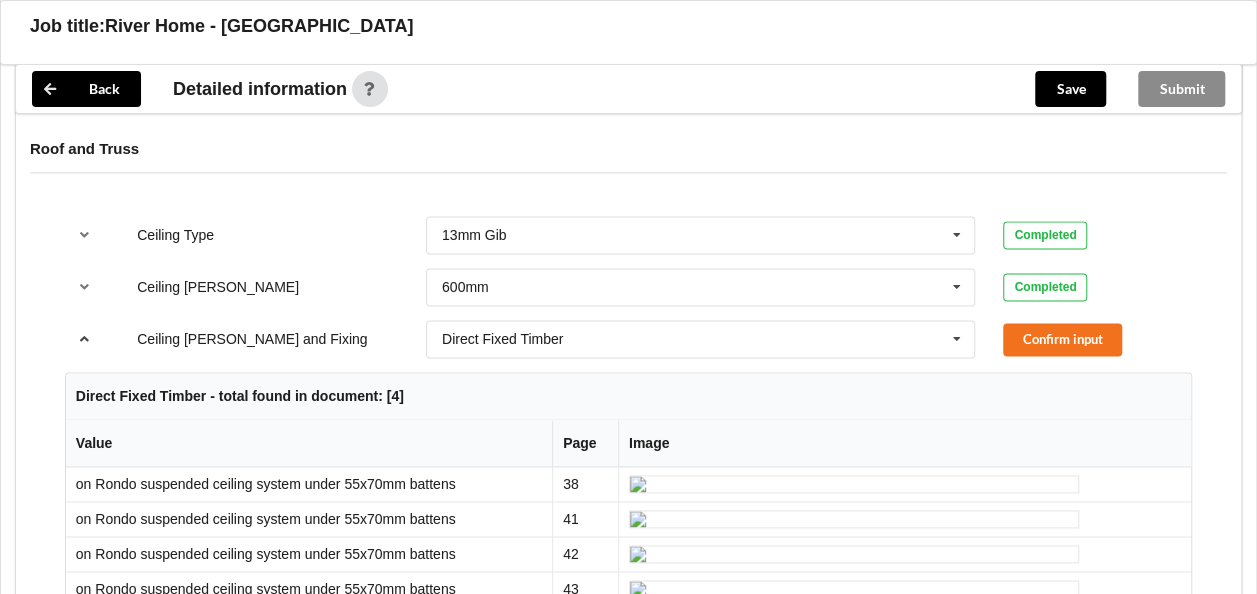 click at bounding box center [84, 338] 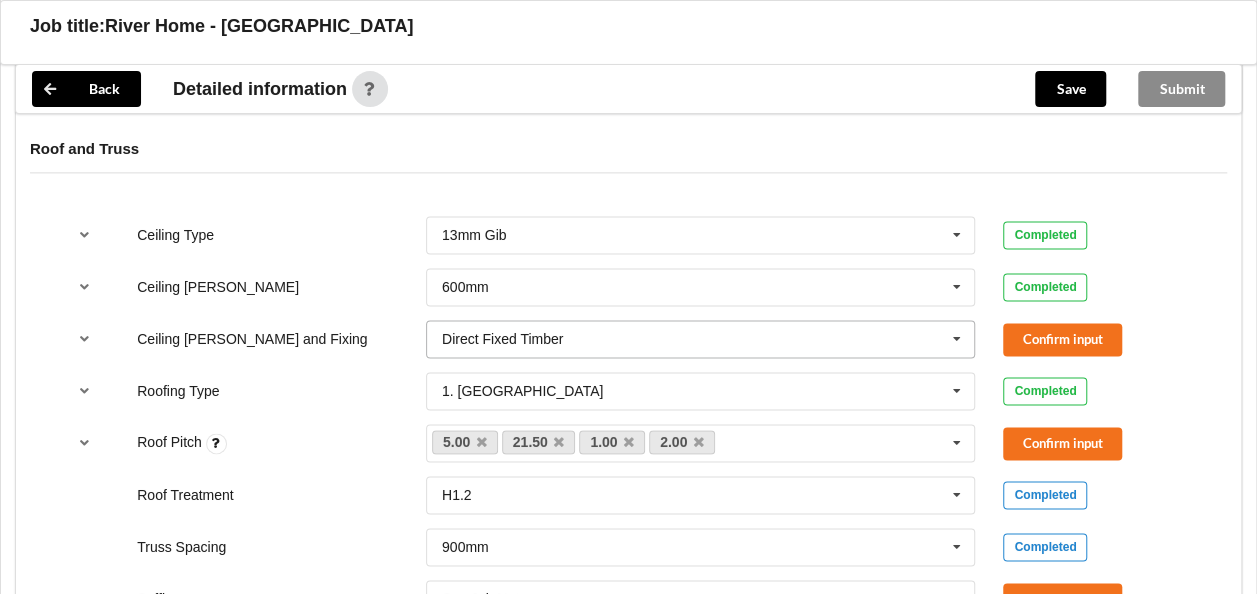 click at bounding box center (957, 339) 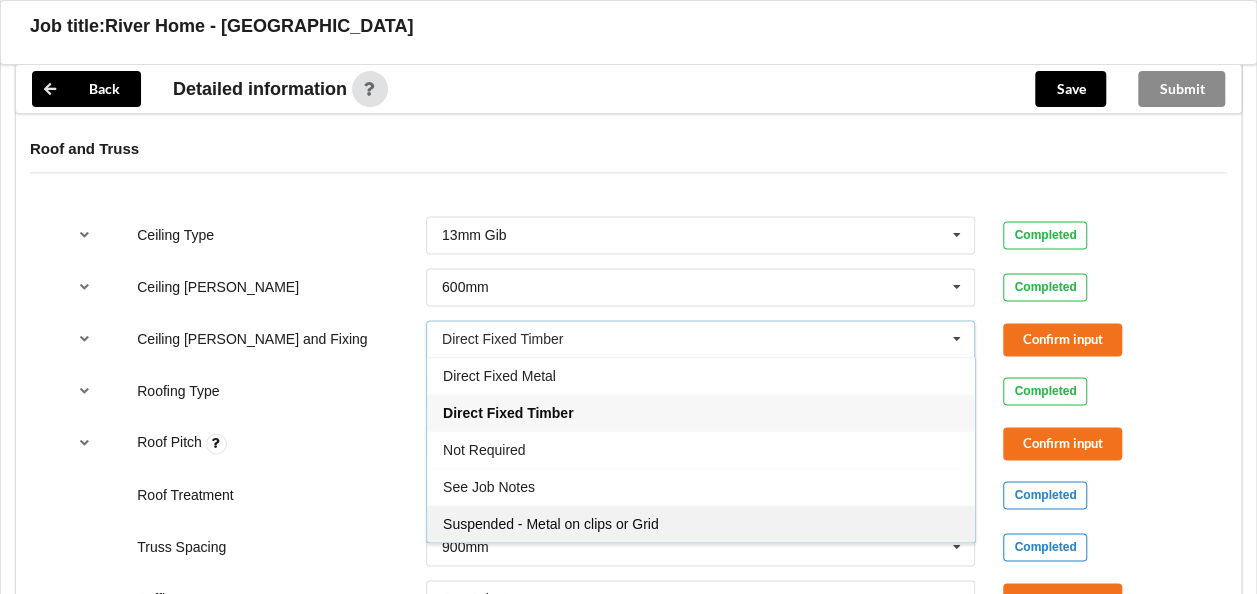 click on "Suspended - Metal on clips or Grid" at bounding box center [551, 524] 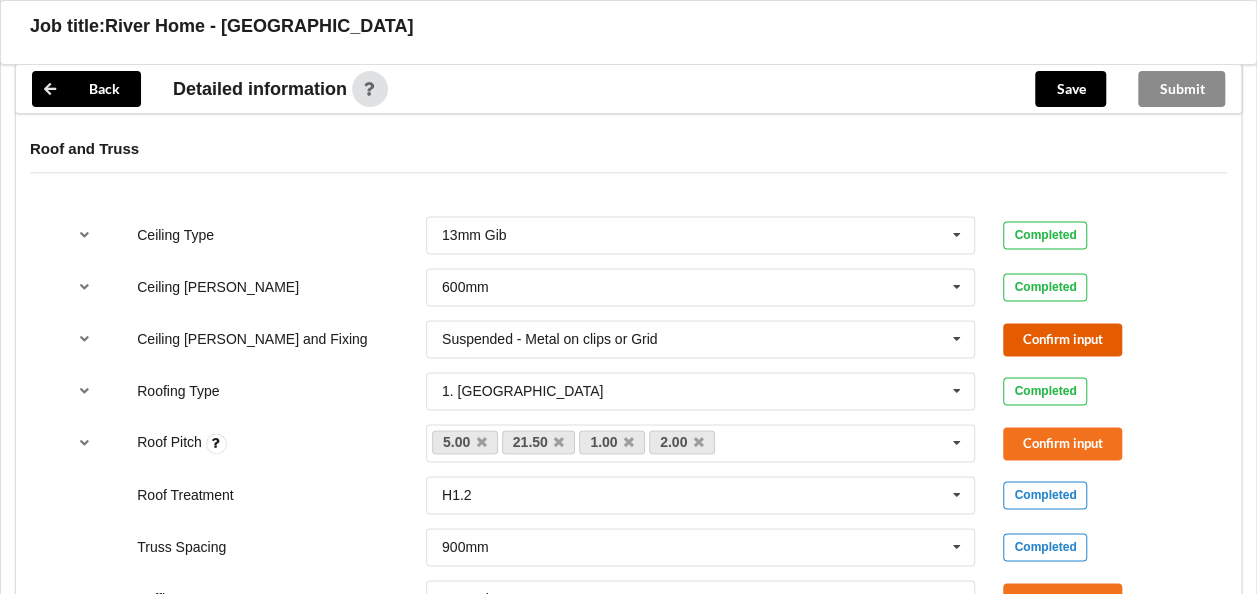 click on "Confirm input" at bounding box center (1062, 339) 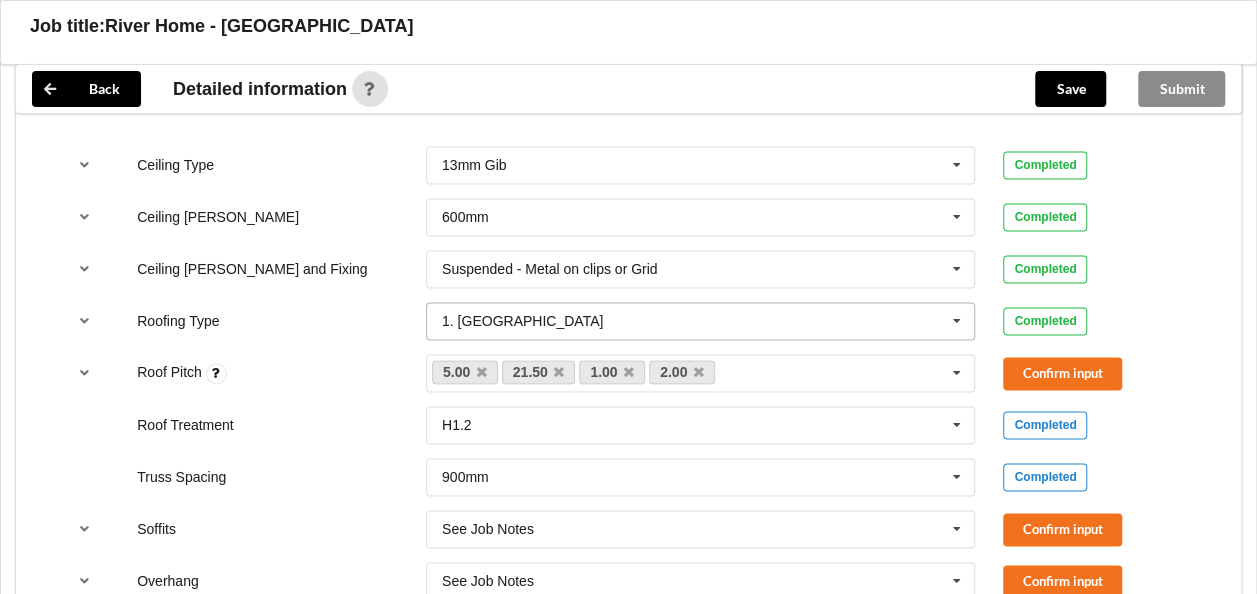 scroll, scrollTop: 1300, scrollLeft: 0, axis: vertical 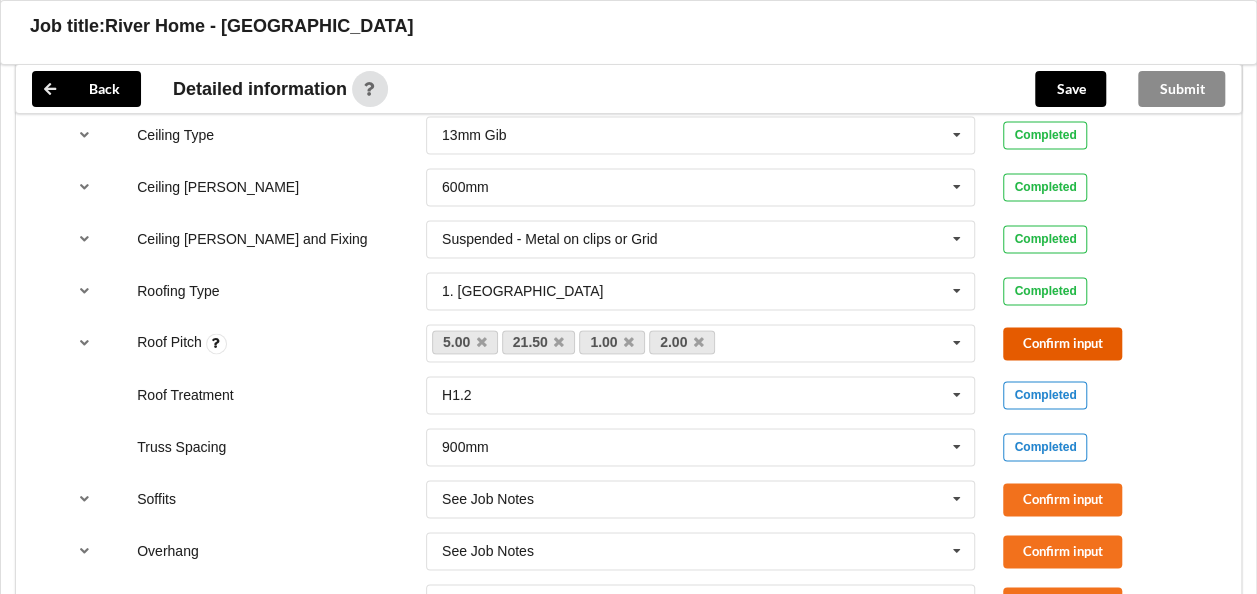 click on "Confirm input" at bounding box center (1062, 343) 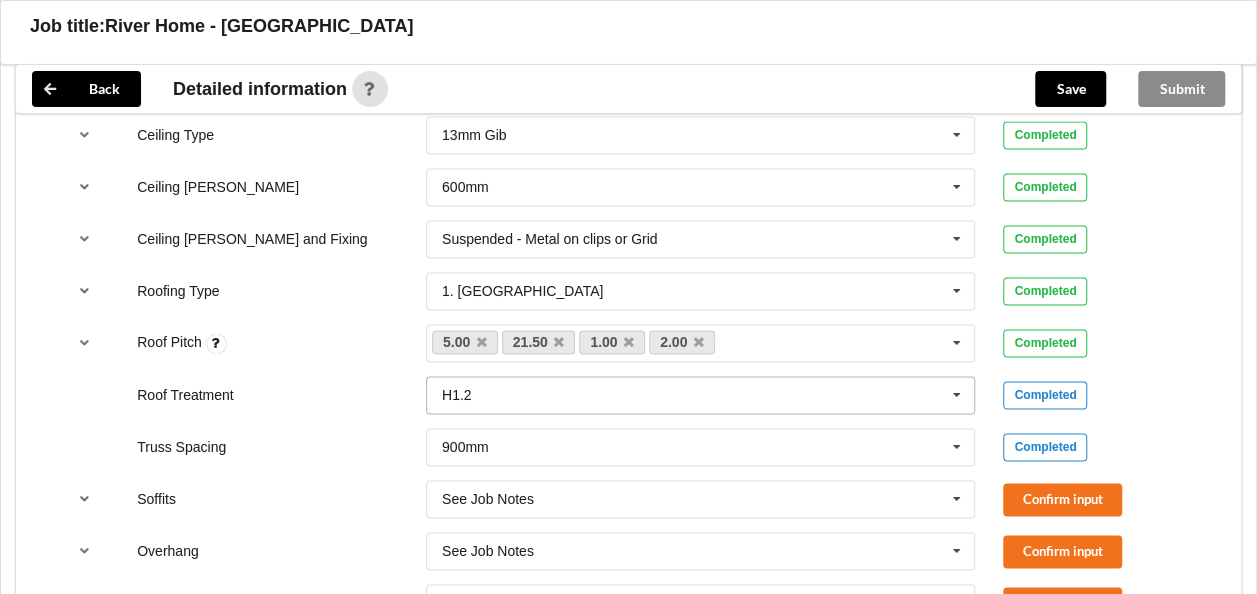 scroll, scrollTop: 1400, scrollLeft: 0, axis: vertical 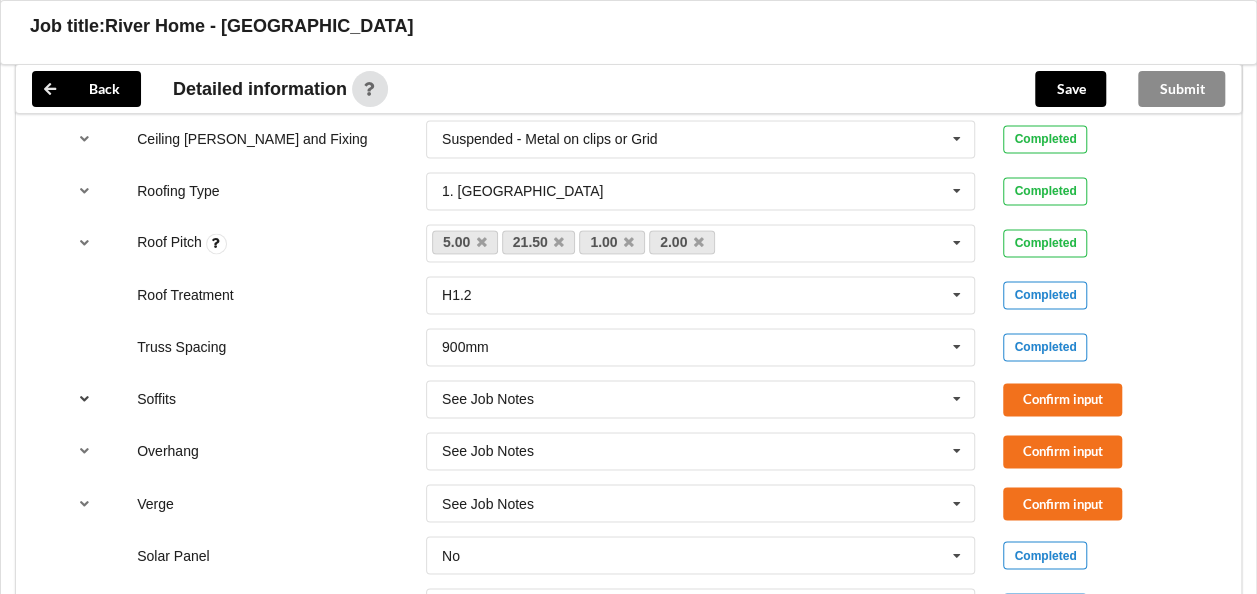 click at bounding box center [84, 398] 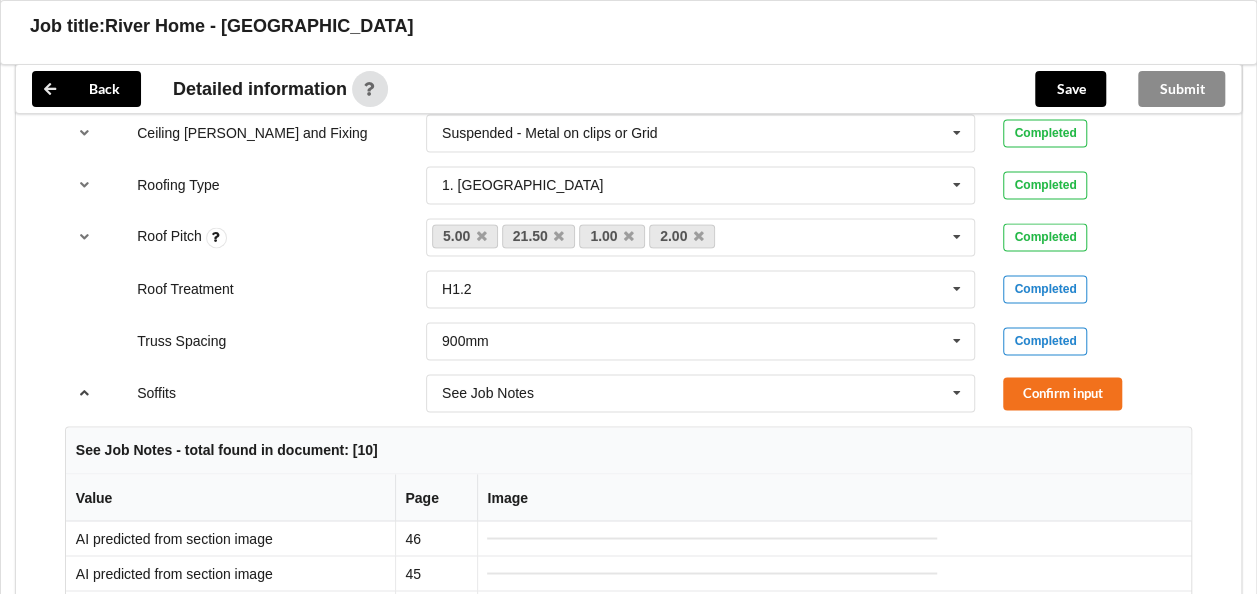 scroll, scrollTop: 1400, scrollLeft: 0, axis: vertical 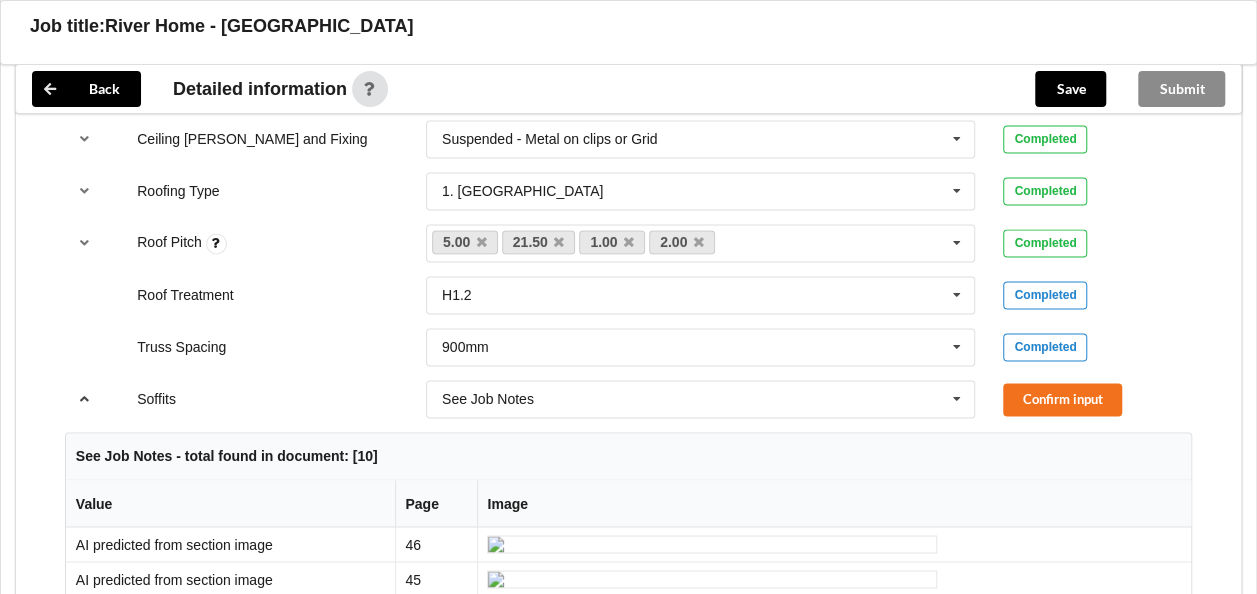 click at bounding box center (84, 398) 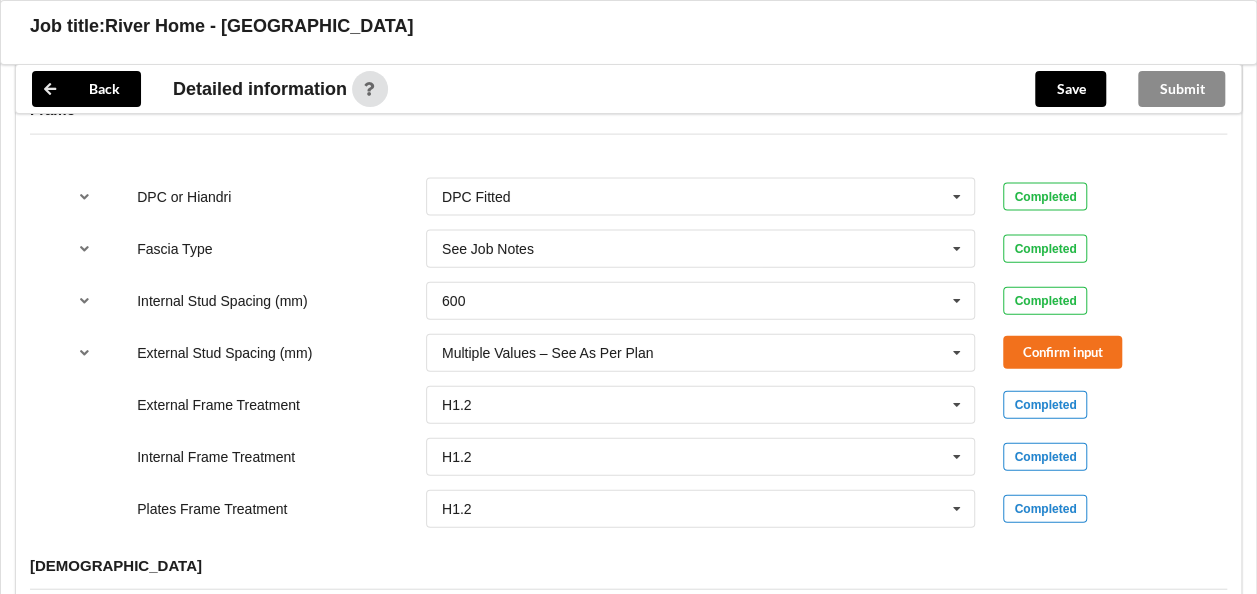 scroll, scrollTop: 1900, scrollLeft: 0, axis: vertical 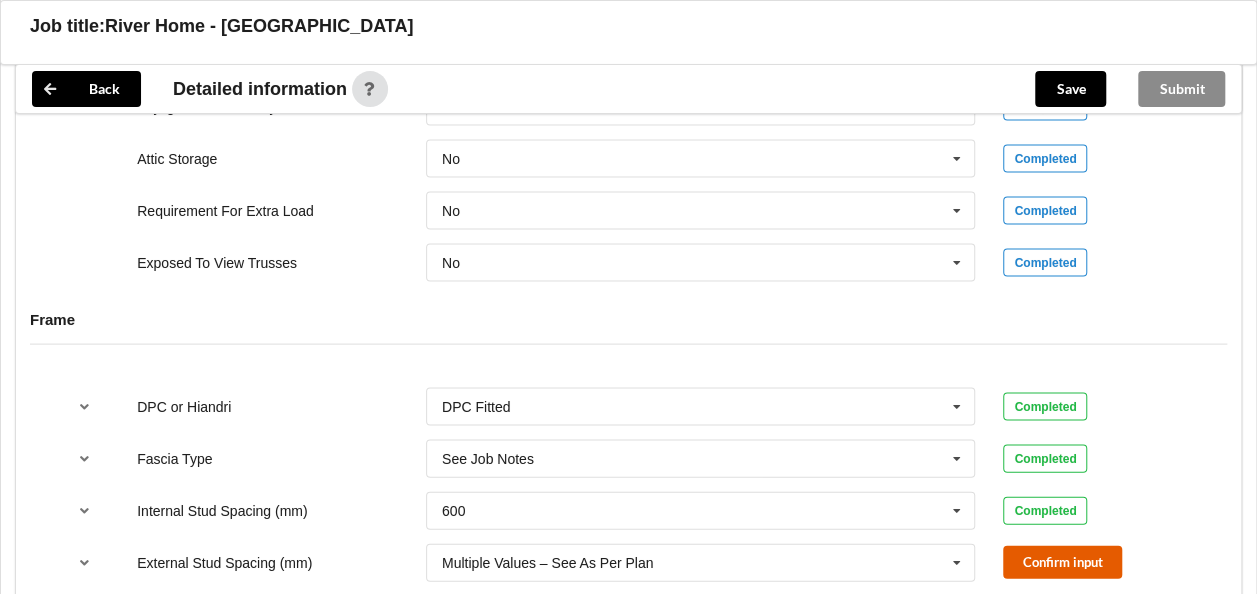 click on "Confirm input" at bounding box center (1062, 562) 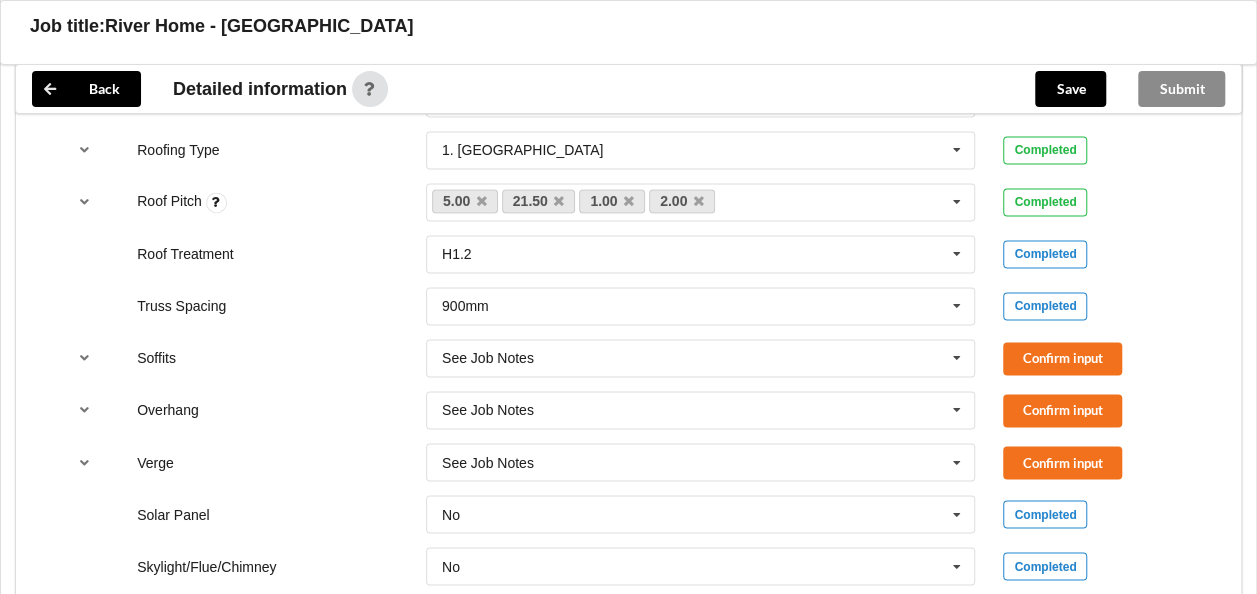 scroll, scrollTop: 1400, scrollLeft: 0, axis: vertical 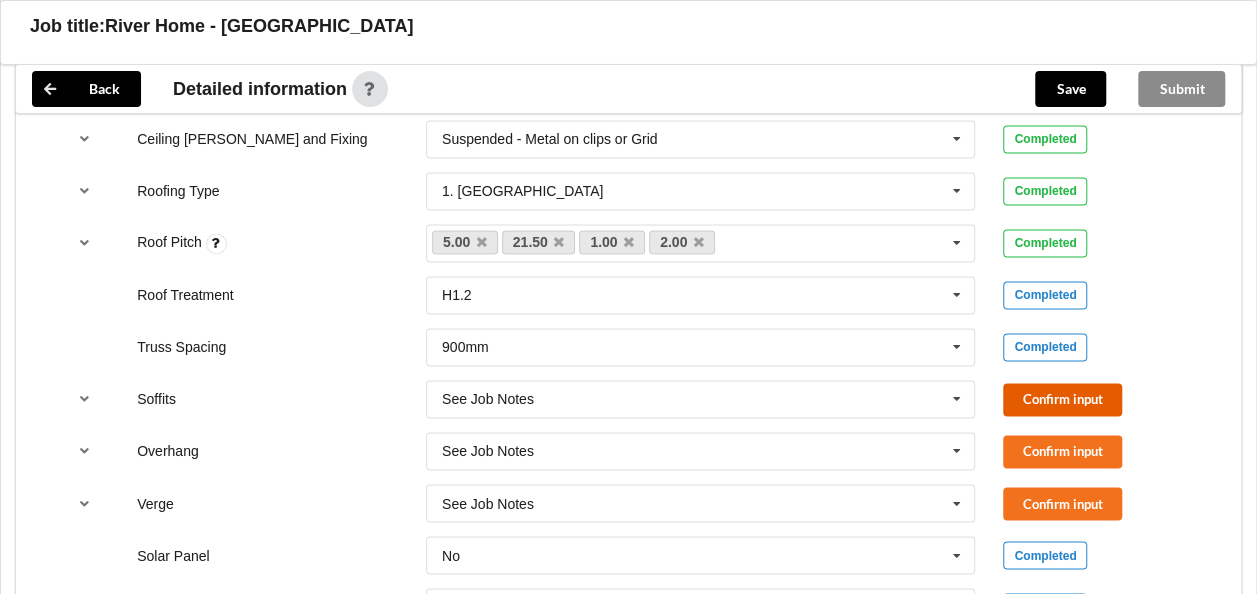 click on "Confirm input" at bounding box center (1062, 399) 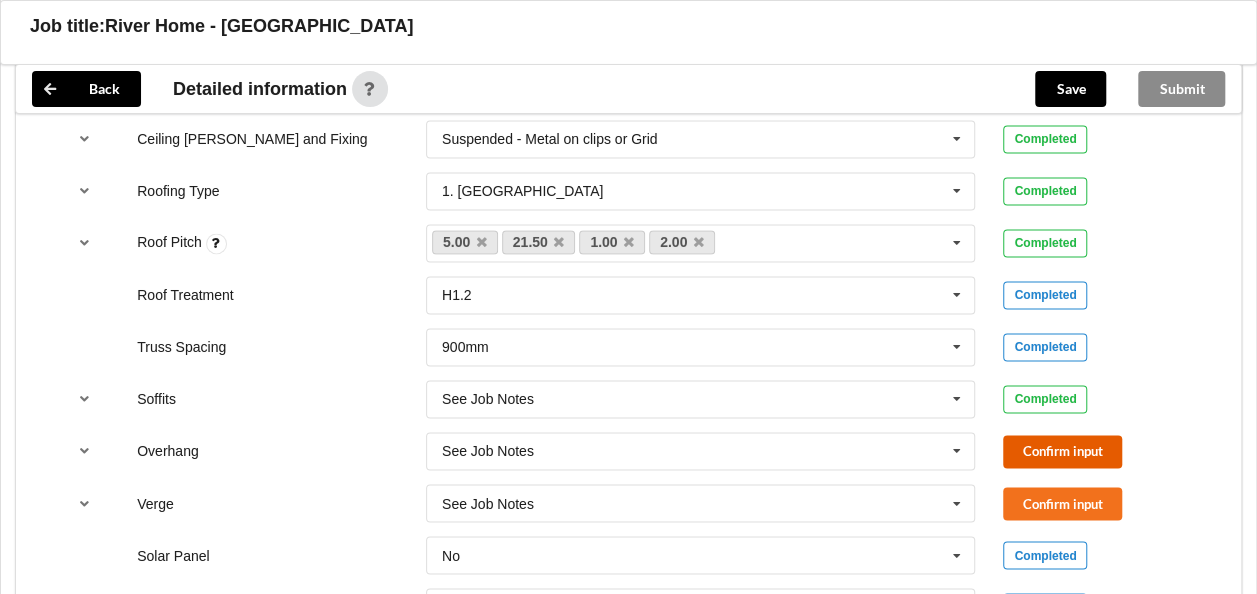 click on "Confirm input" at bounding box center (1062, 451) 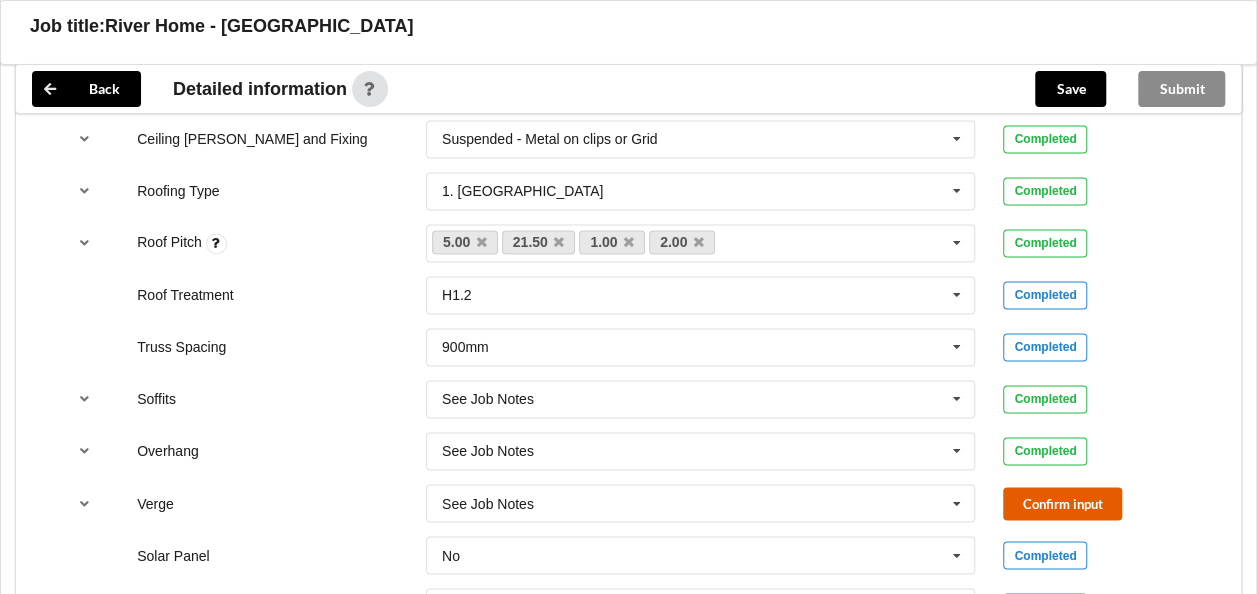 click on "Confirm input" at bounding box center (1062, 503) 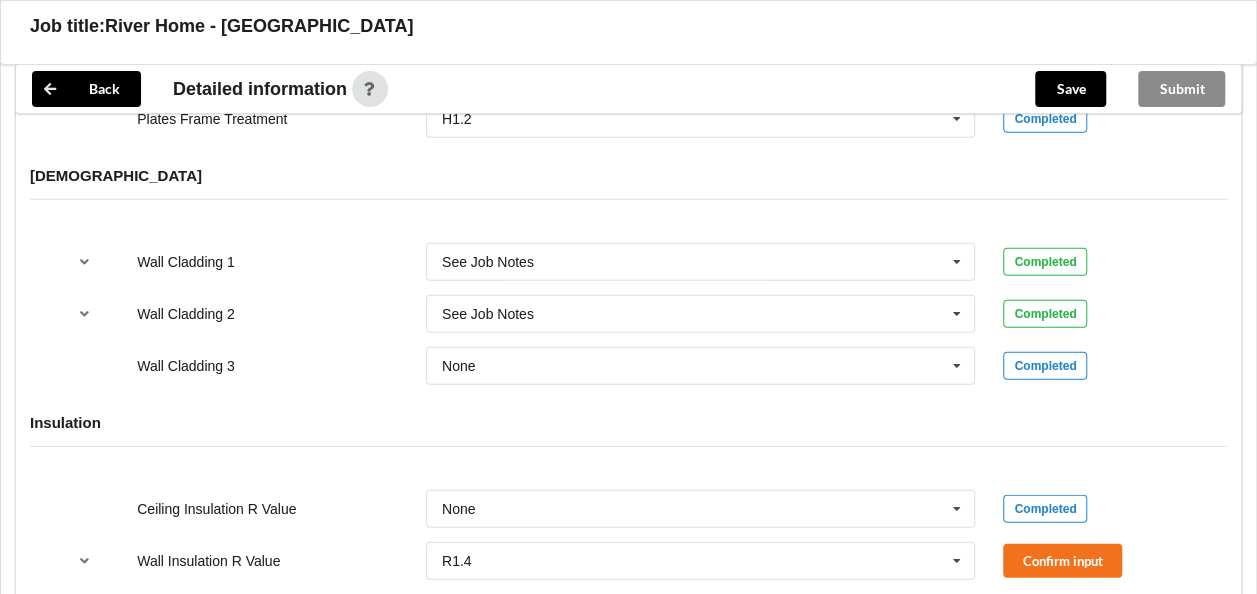 scroll, scrollTop: 2600, scrollLeft: 0, axis: vertical 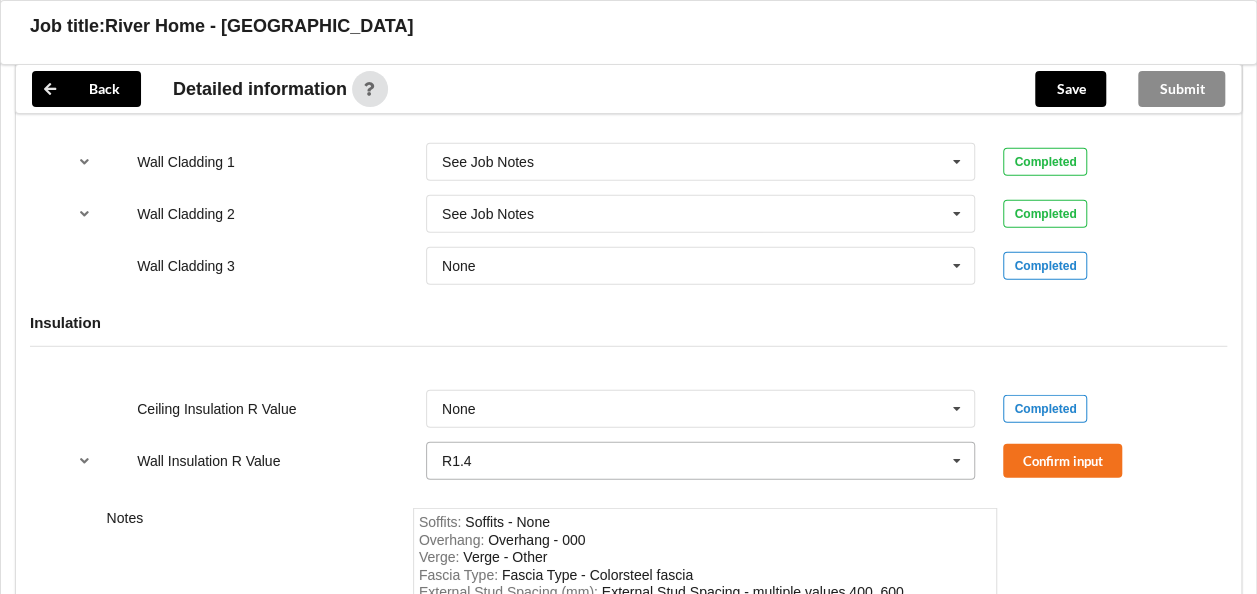 click at bounding box center [957, 461] 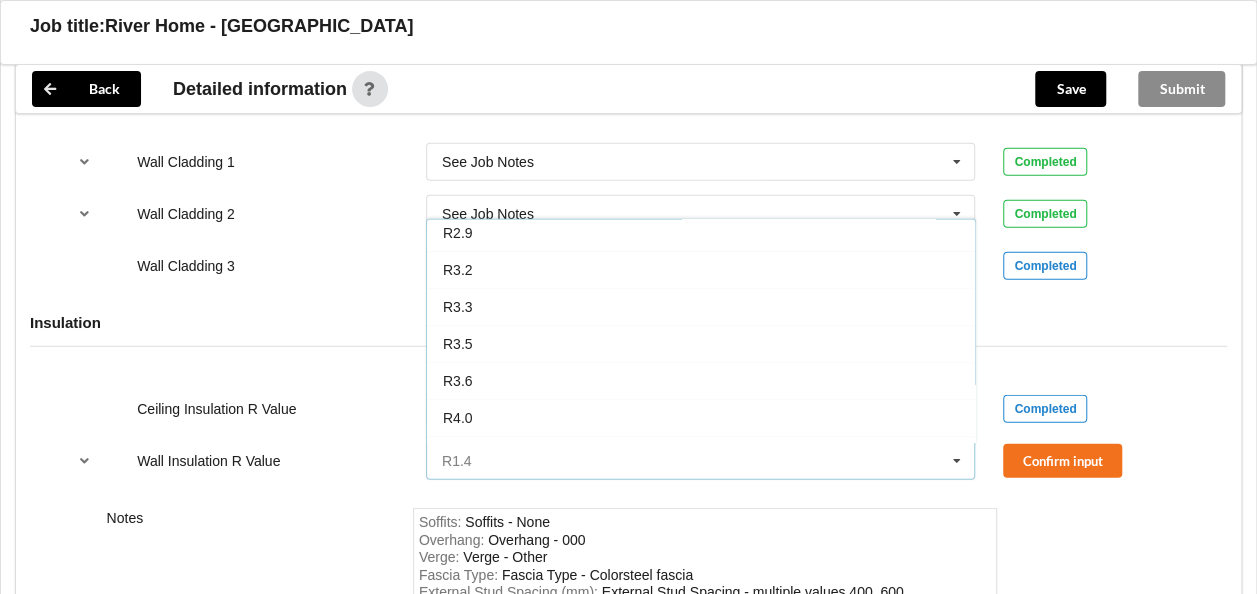 scroll, scrollTop: 766, scrollLeft: 0, axis: vertical 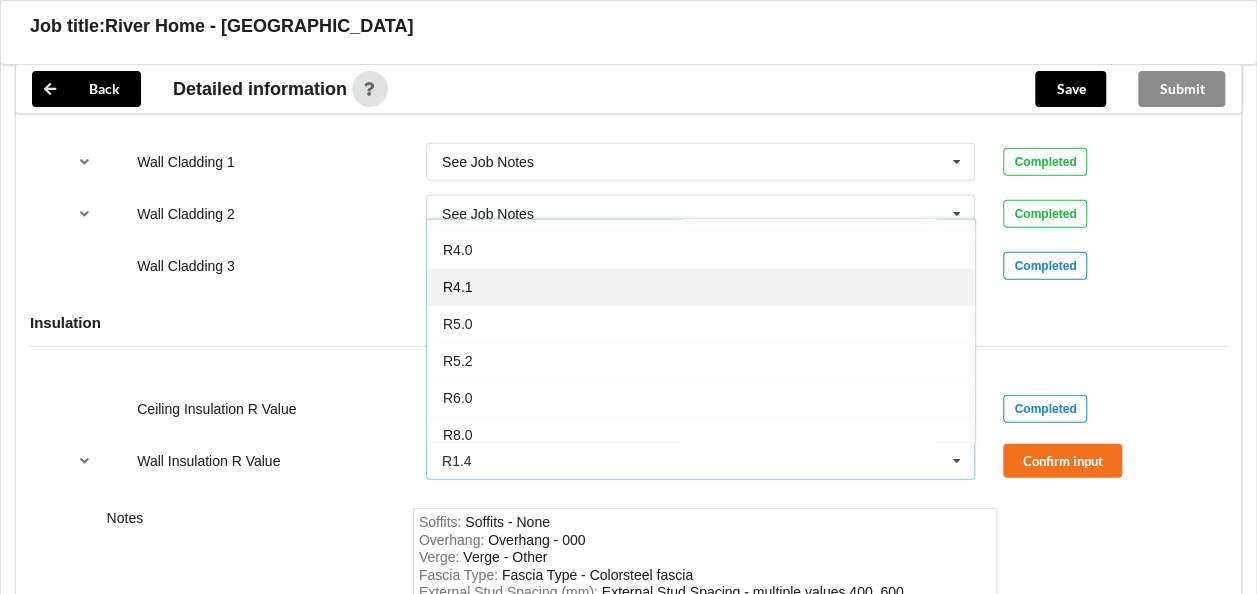 click on "R4.1" at bounding box center [701, 286] 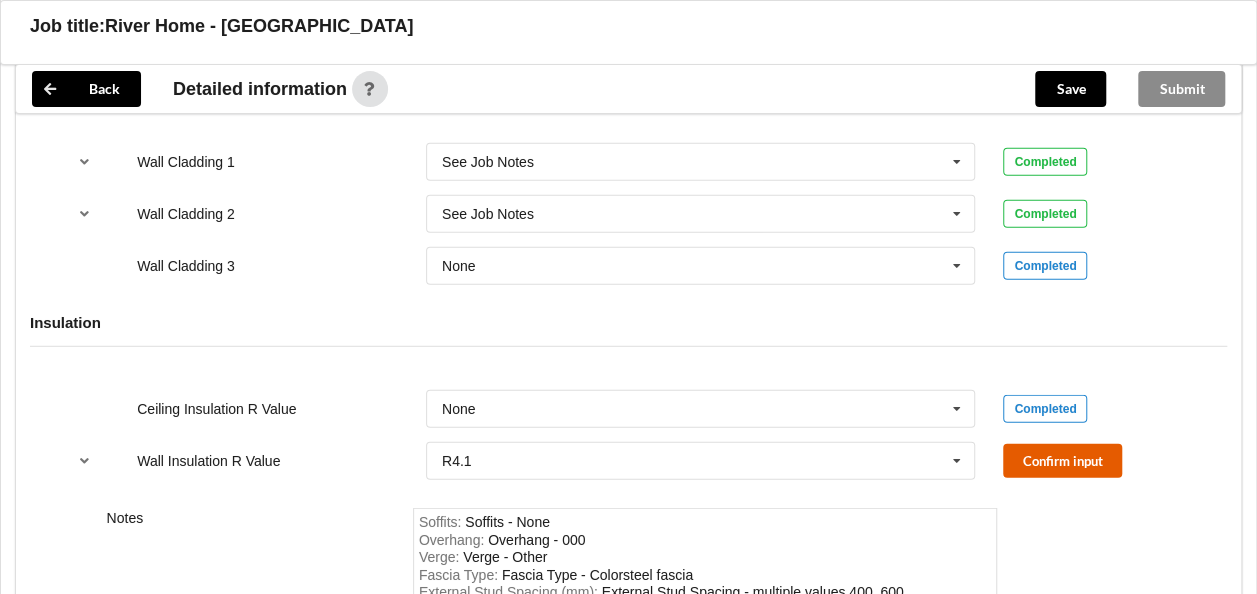 click on "Confirm input" at bounding box center [1062, 460] 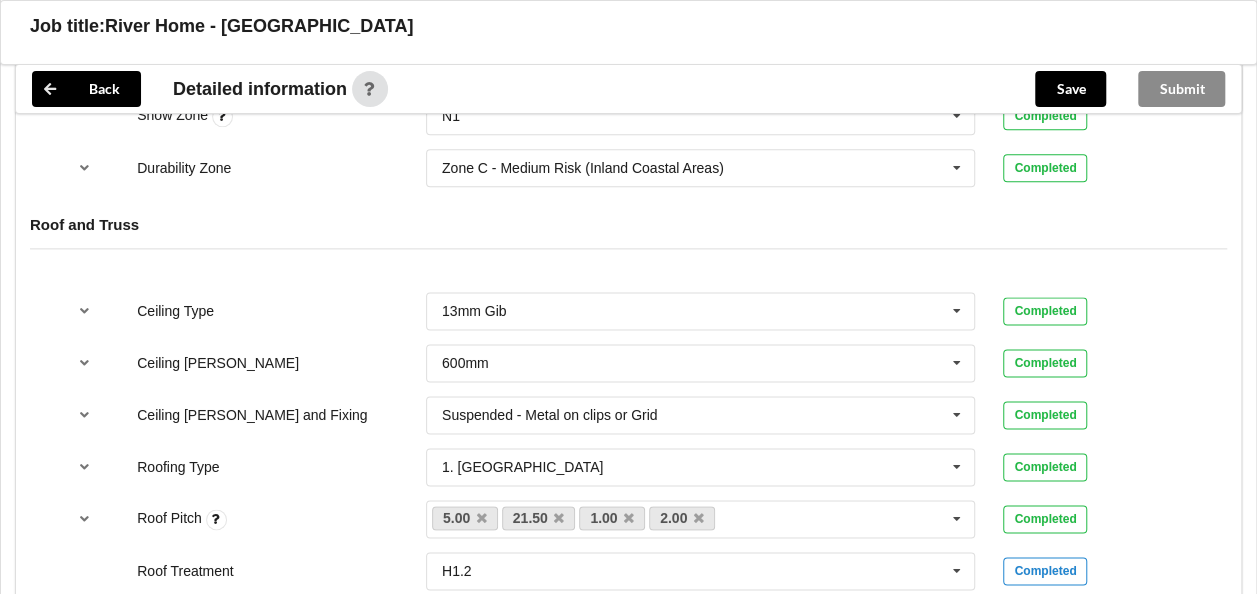 scroll, scrollTop: 1100, scrollLeft: 0, axis: vertical 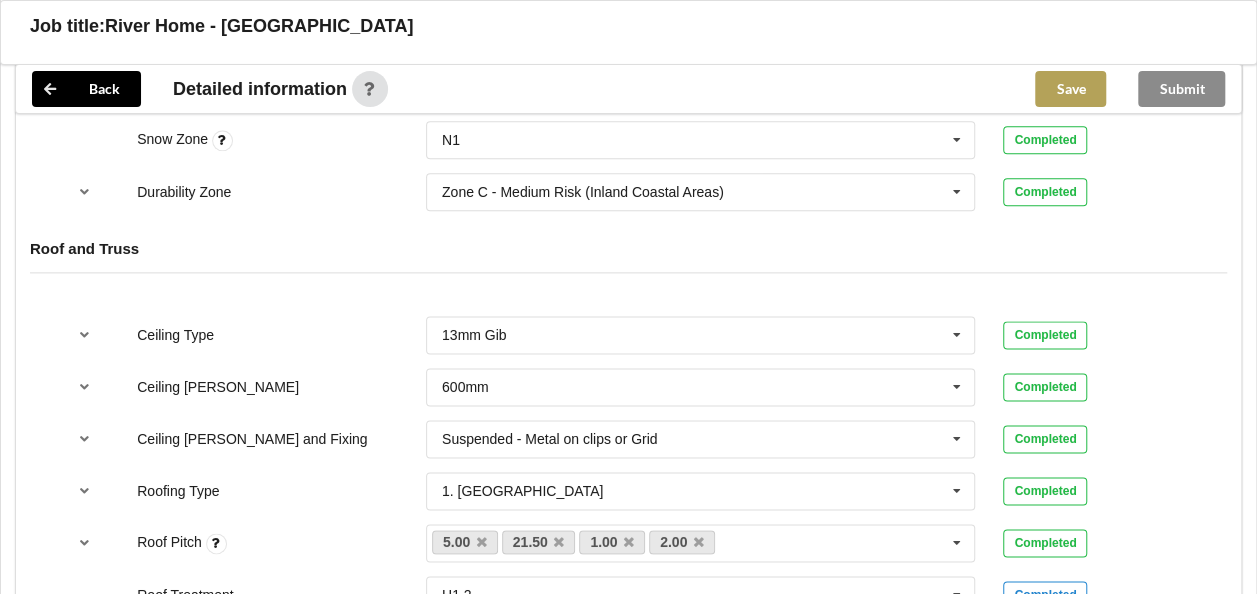click on "Save" at bounding box center (1070, 89) 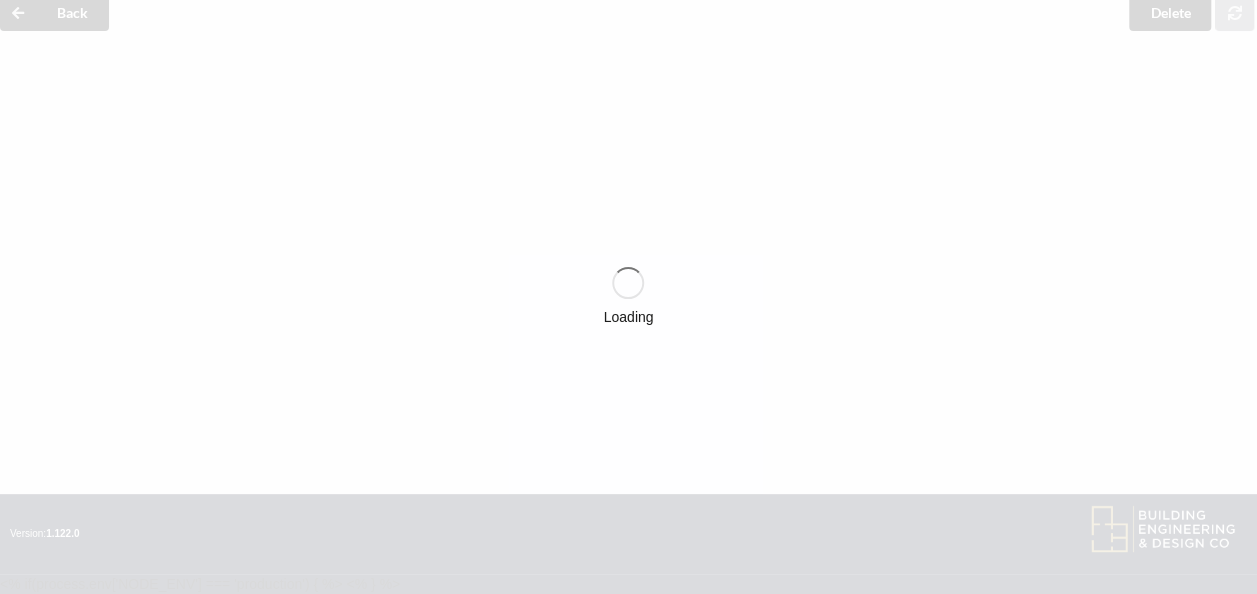 scroll, scrollTop: 1100, scrollLeft: 0, axis: vertical 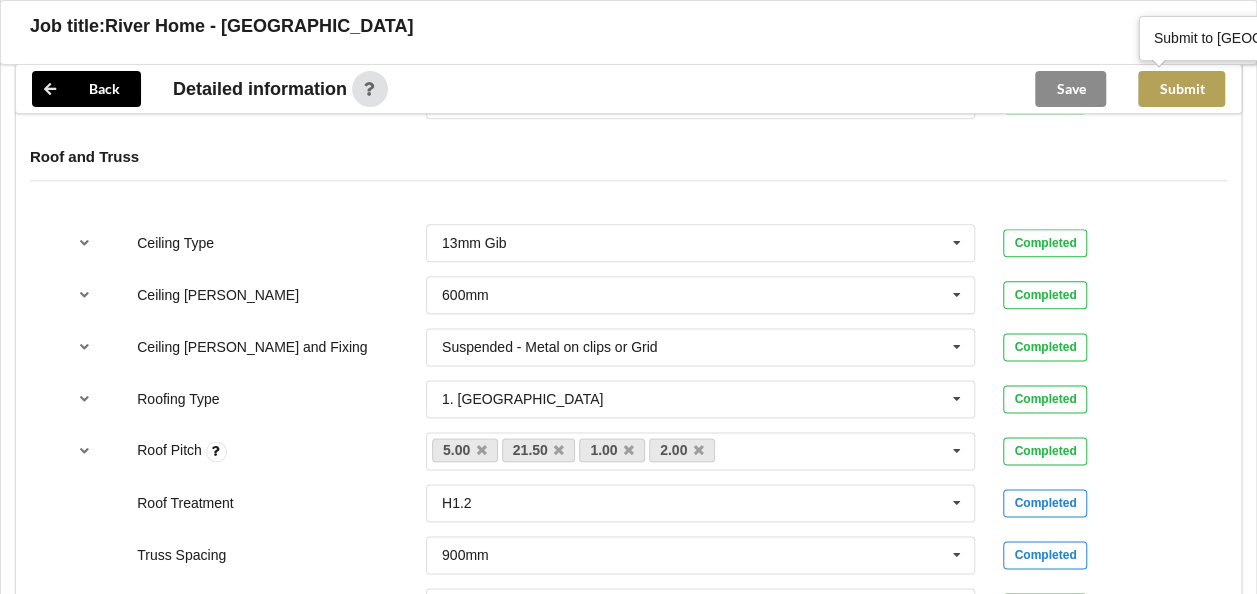 click on "Submit" at bounding box center (1181, 89) 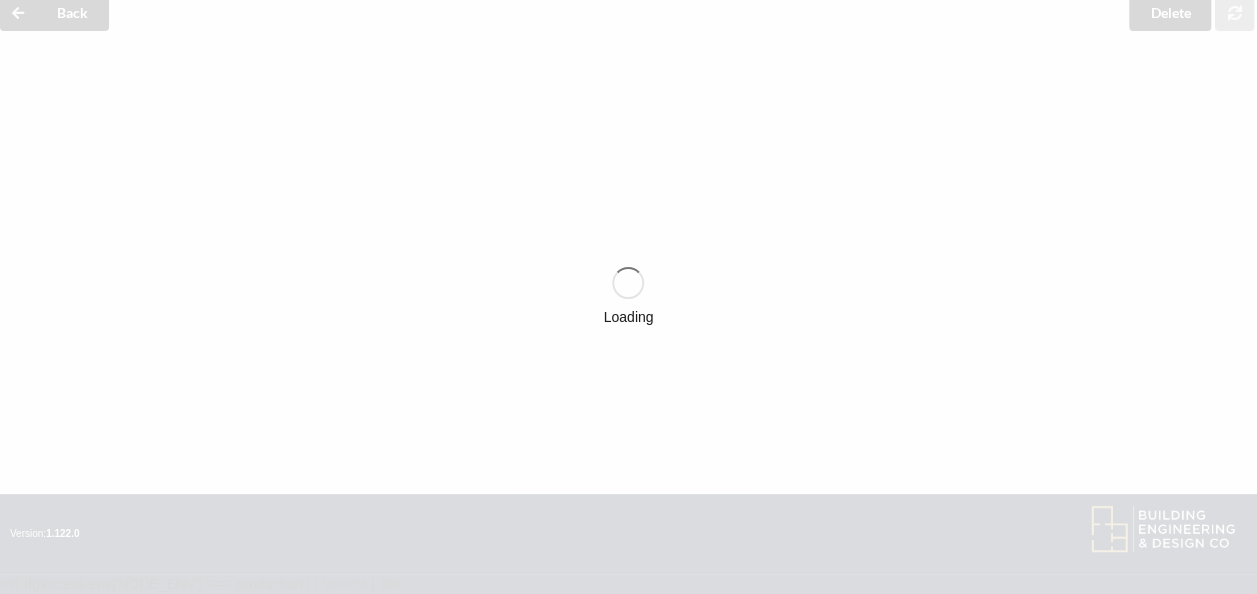 scroll, scrollTop: 1100, scrollLeft: 0, axis: vertical 